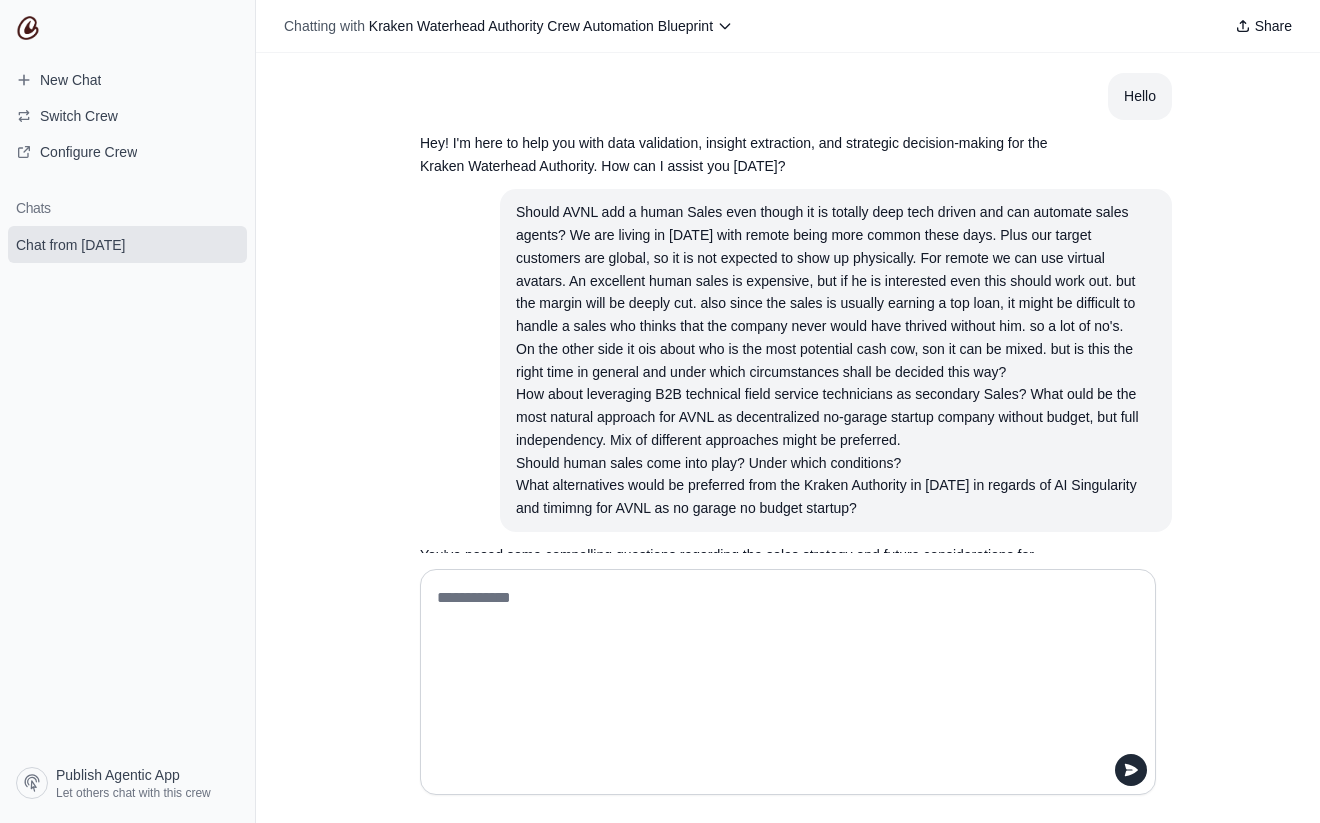 scroll, scrollTop: 0, scrollLeft: 0, axis: both 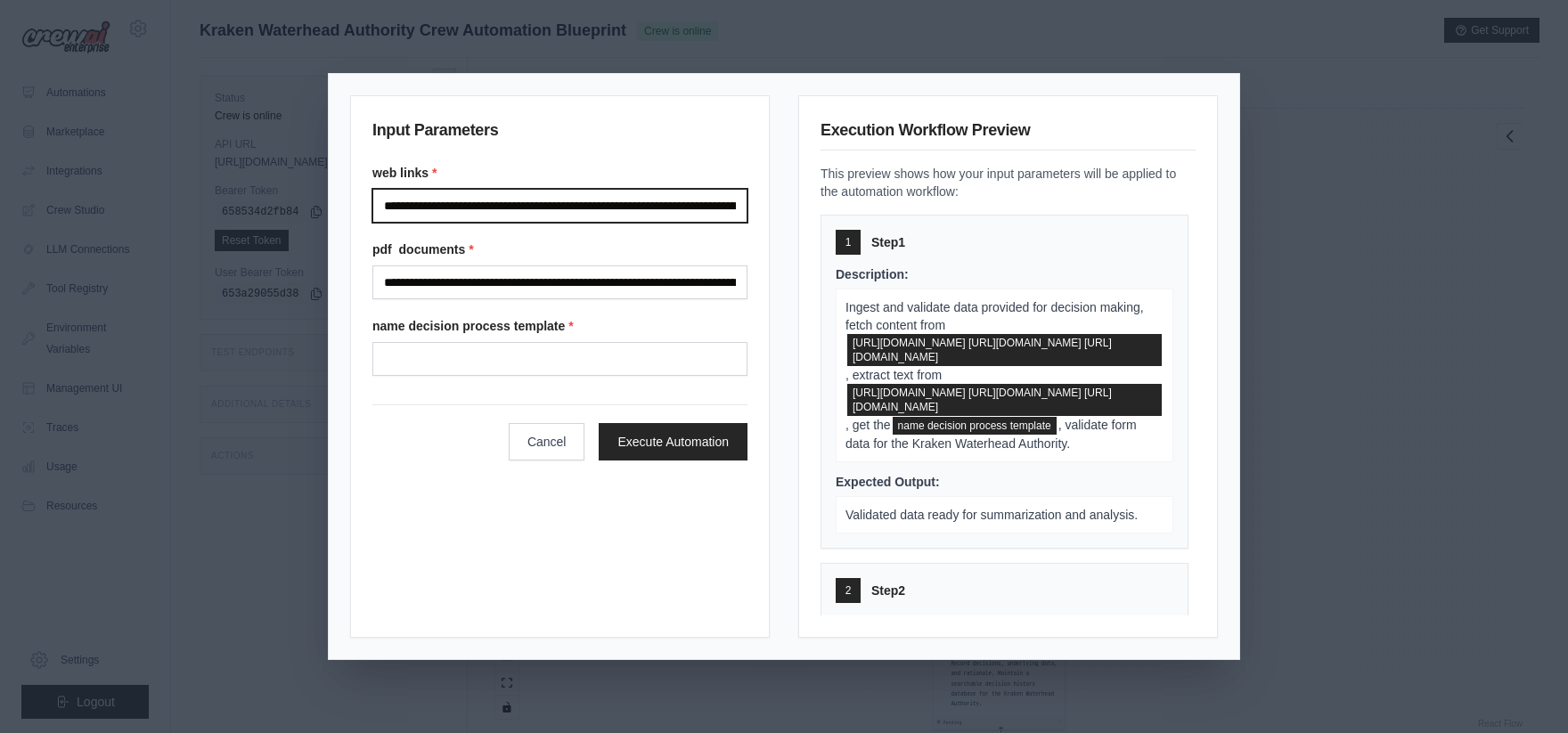 click on "**********" at bounding box center [559, 206] 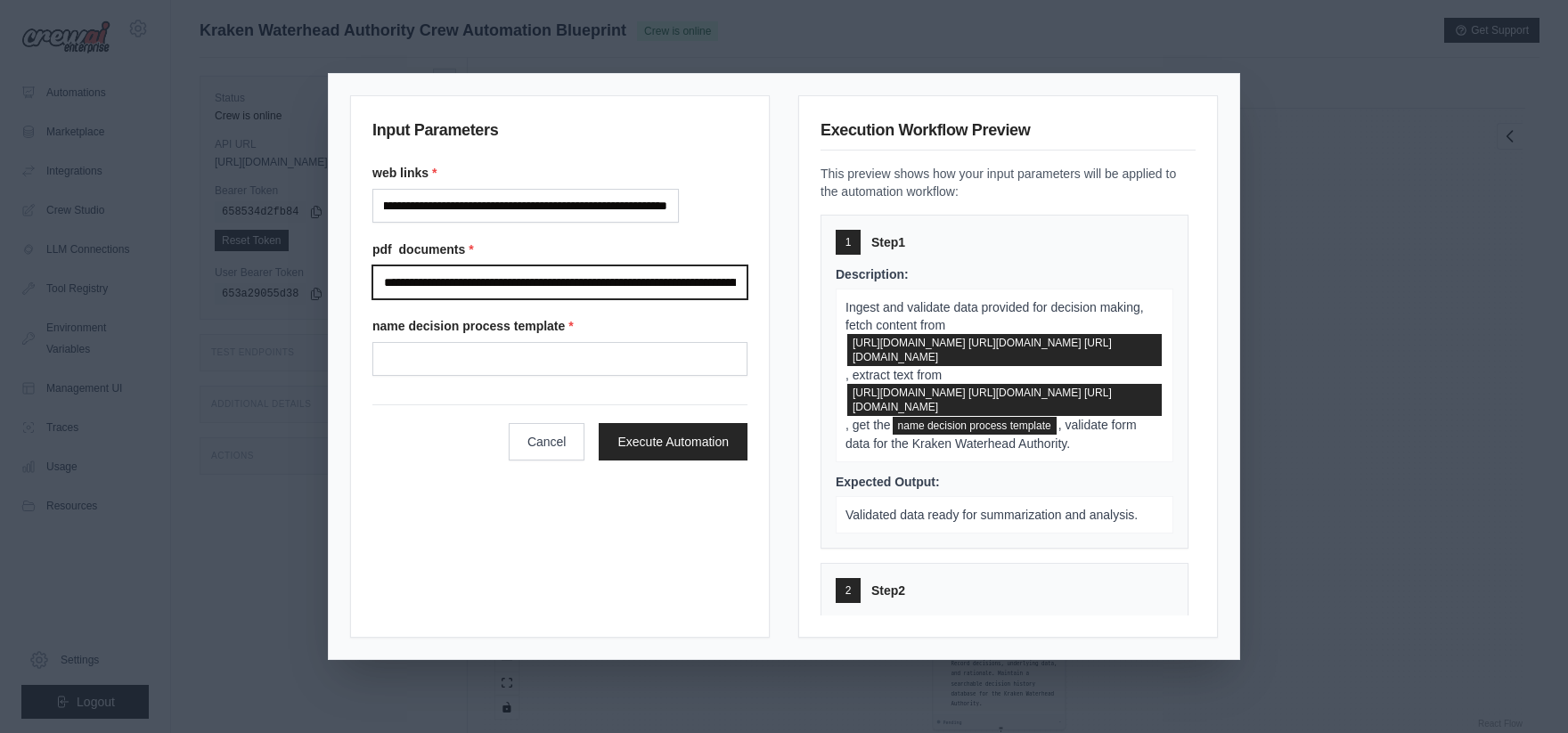 click on "**********" at bounding box center [559, 282] 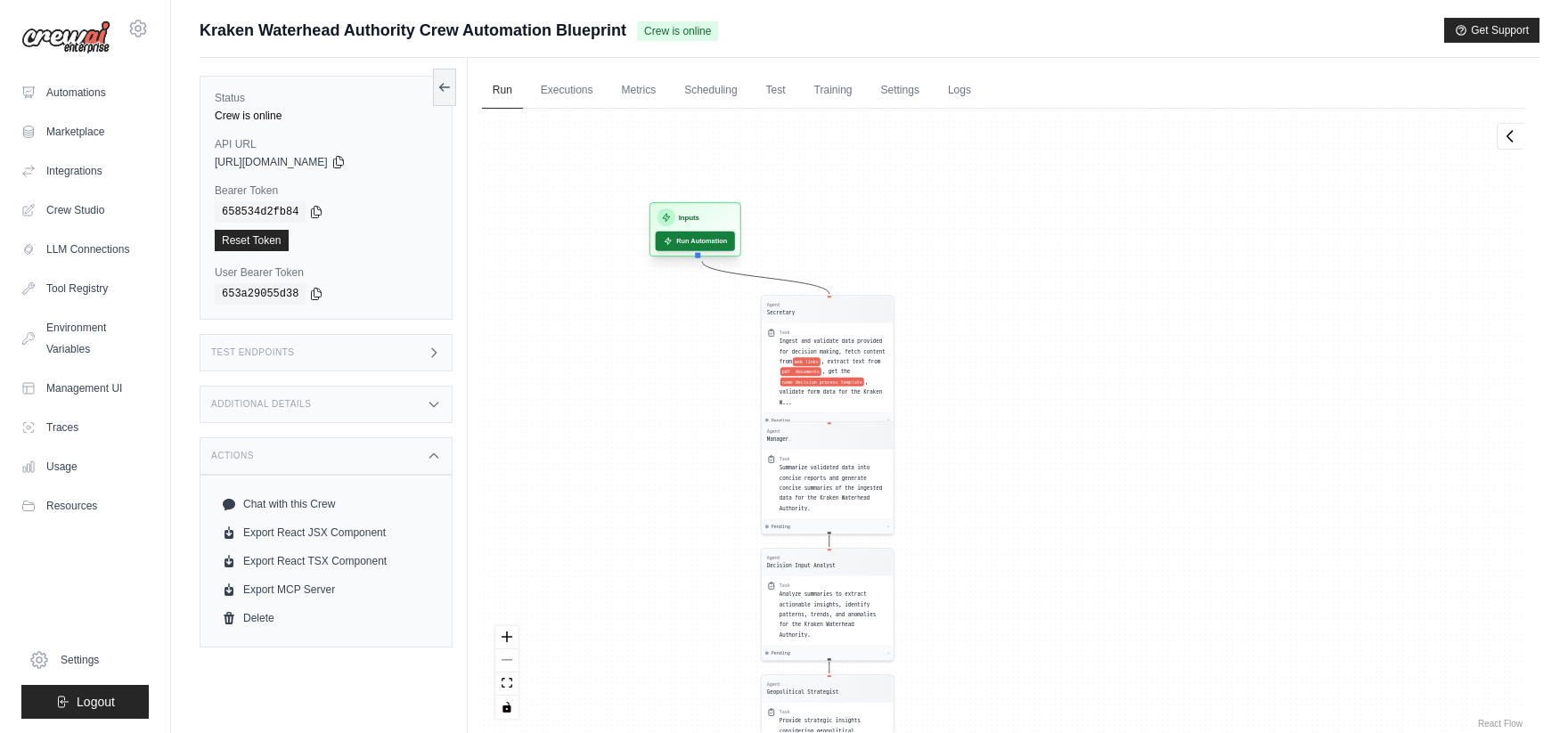 scroll, scrollTop: 0, scrollLeft: 0, axis: both 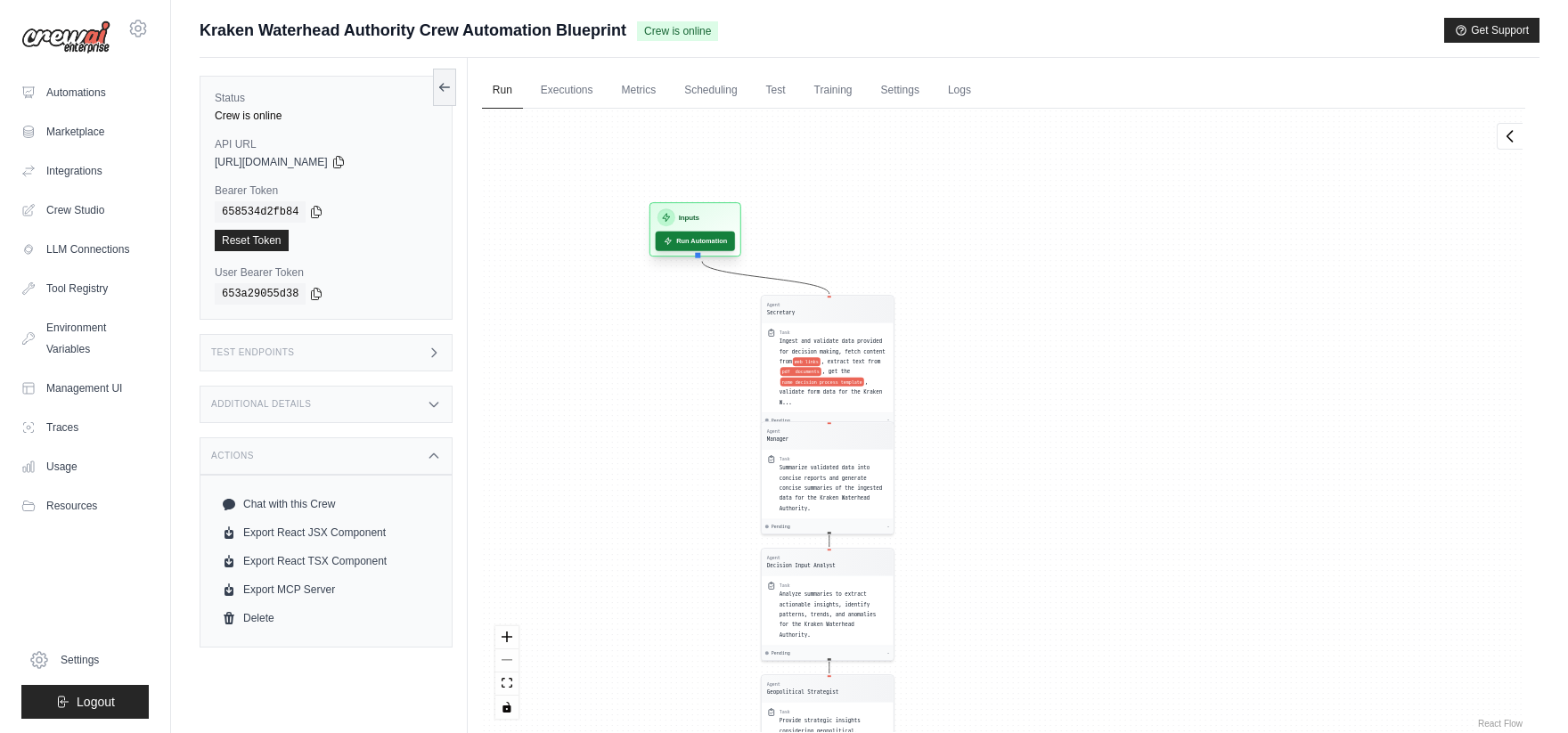 click on "Run Automation" at bounding box center [694, 241] 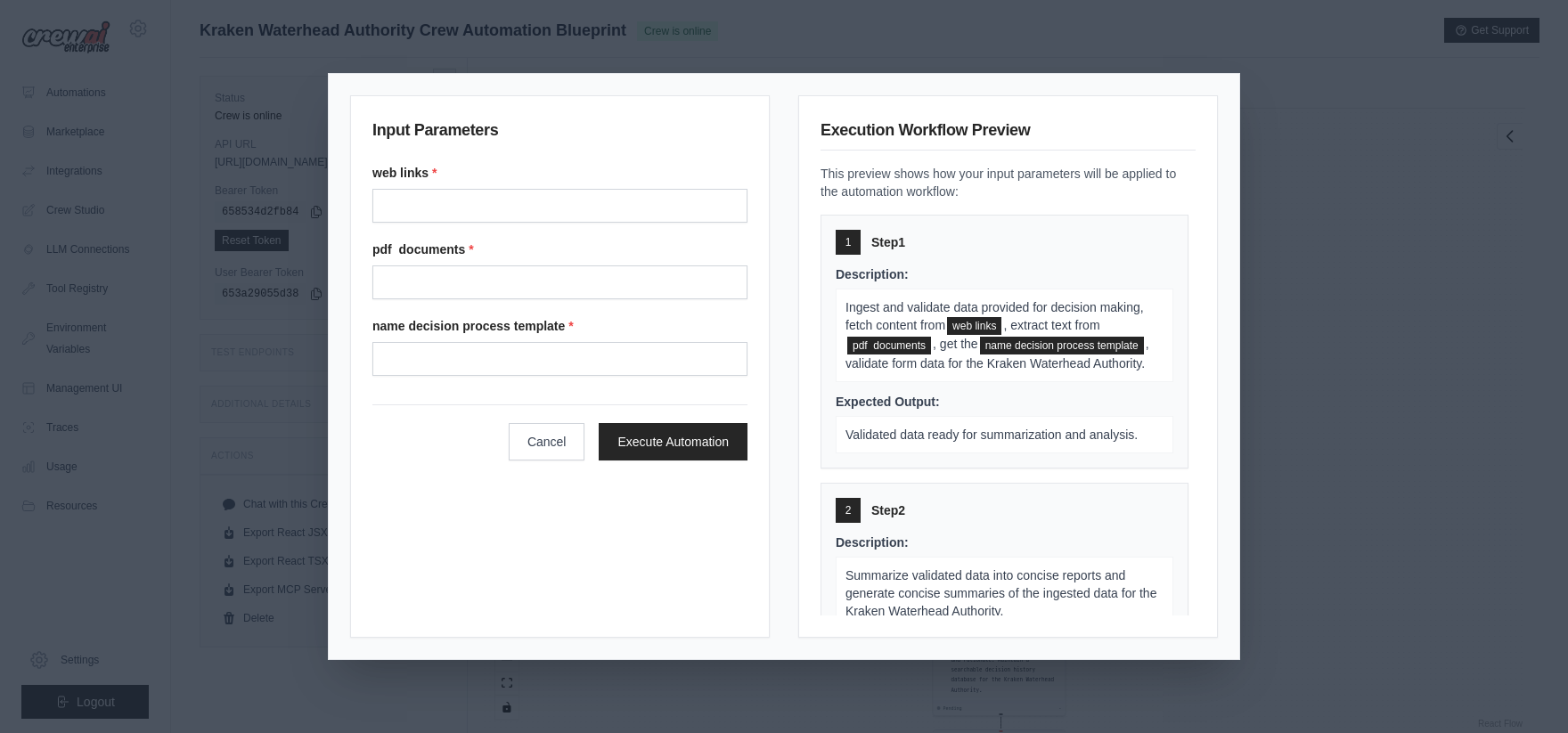 click on "Input Parameters web links   * pdf  documents   * name decision process template   * Cancel Execute Automation Execution Workflow Preview This preview shows how your input parameters will be applied to the automation workflow: 1 Step  1 Description: Ingest and validate data provided for decision making, fetch content from  web links , extract text from  pdf  documents , get the  name decision process template , validate form data for the Kraken Waterhead Authority. Expected Output: Validated data ready for summarization and analysis. 2 Step  2 Description: Summarize validated data into concise reports and generate concise summaries of the ingested data for the Kraken Waterhead Authority. Expected Output: Concise summary reports. 3 Step  3 Description: Analyze summaries to extract actionable insights, identify patterns, trends, and anomalies for the Kraken Waterhead Authority. Expected Output: List of actionable insights. 4 Step  4 Description: Expected Output: Strategic insights report with recommendations." at bounding box center [784, 366] 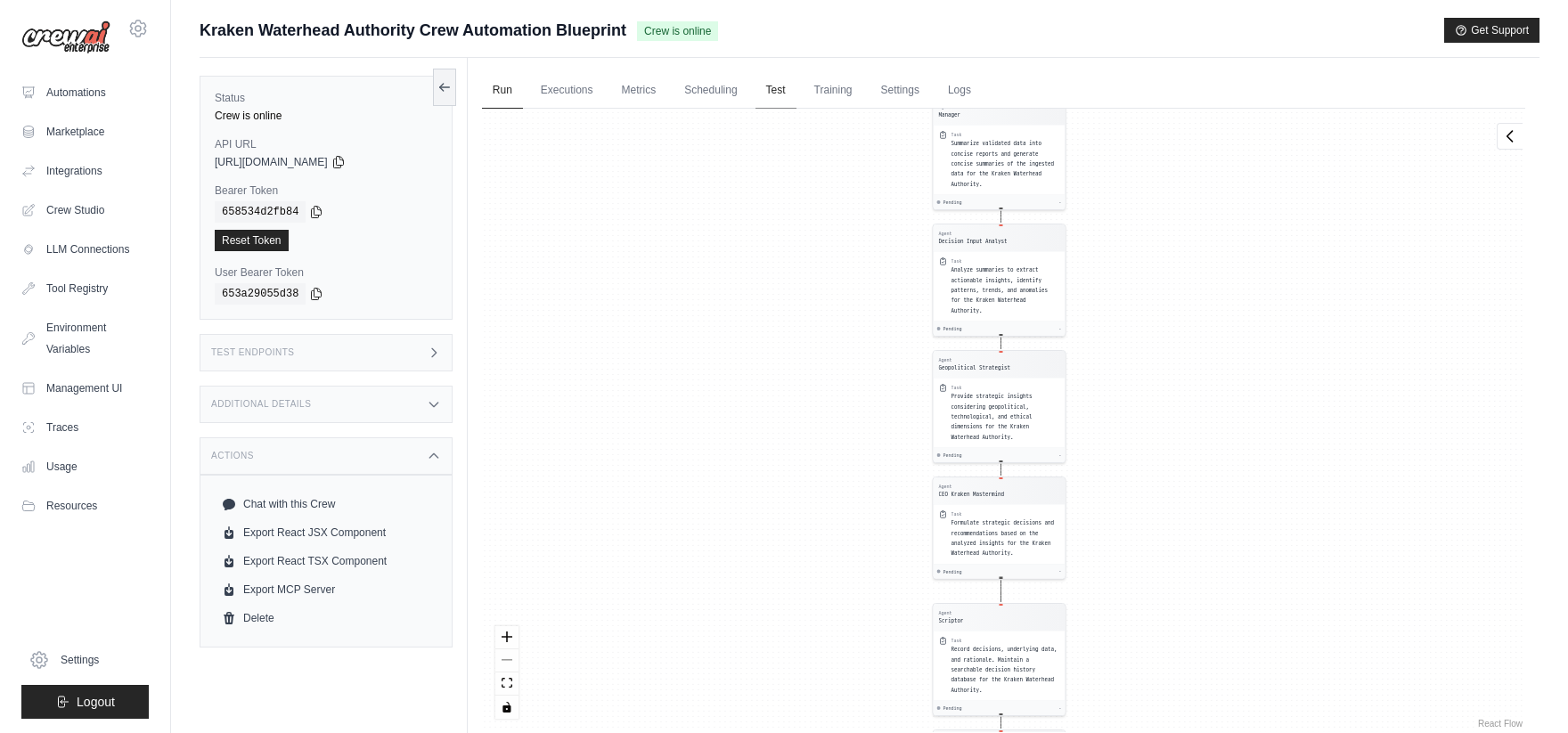 click on "Test" at bounding box center (776, 91) 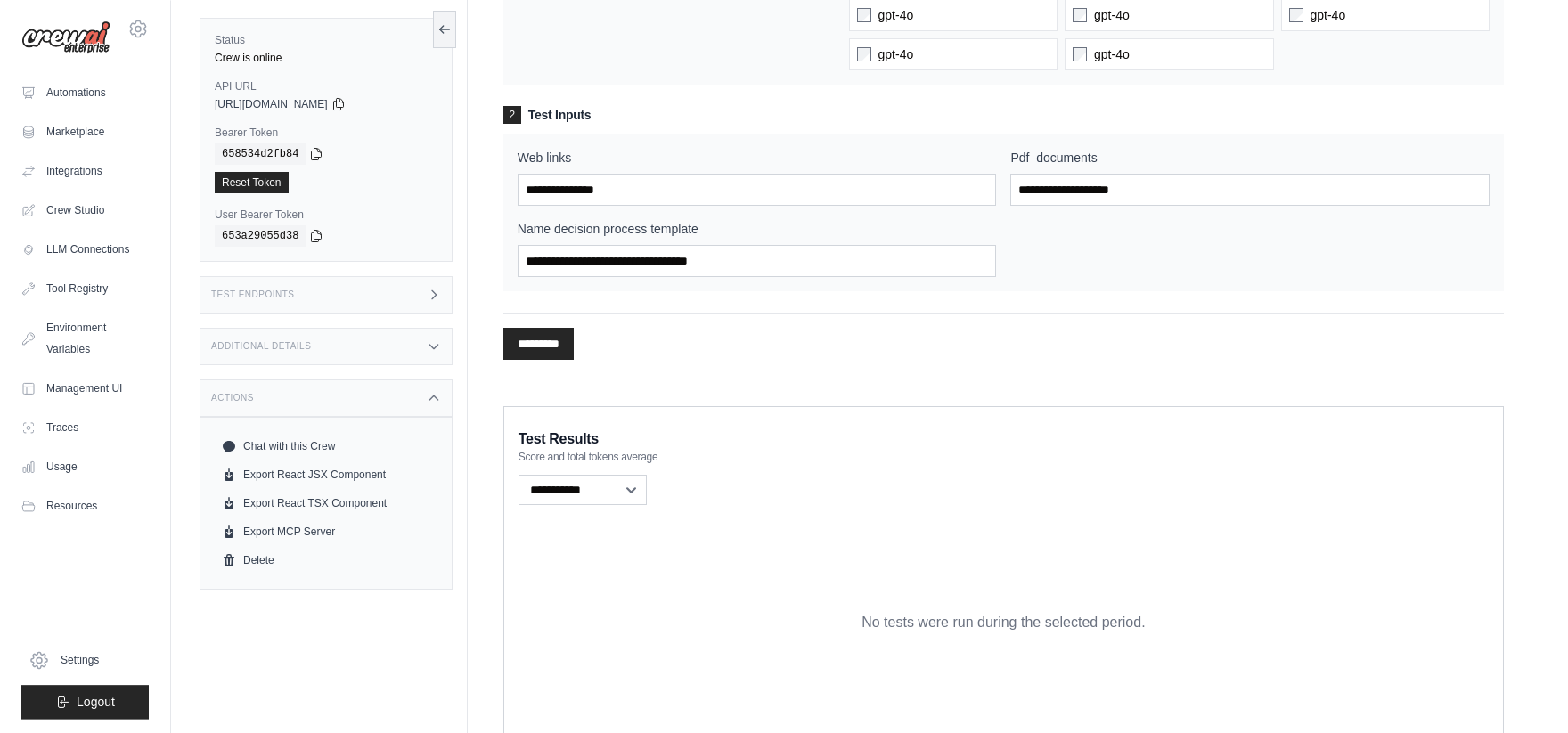 scroll, scrollTop: 1495, scrollLeft: 0, axis: vertical 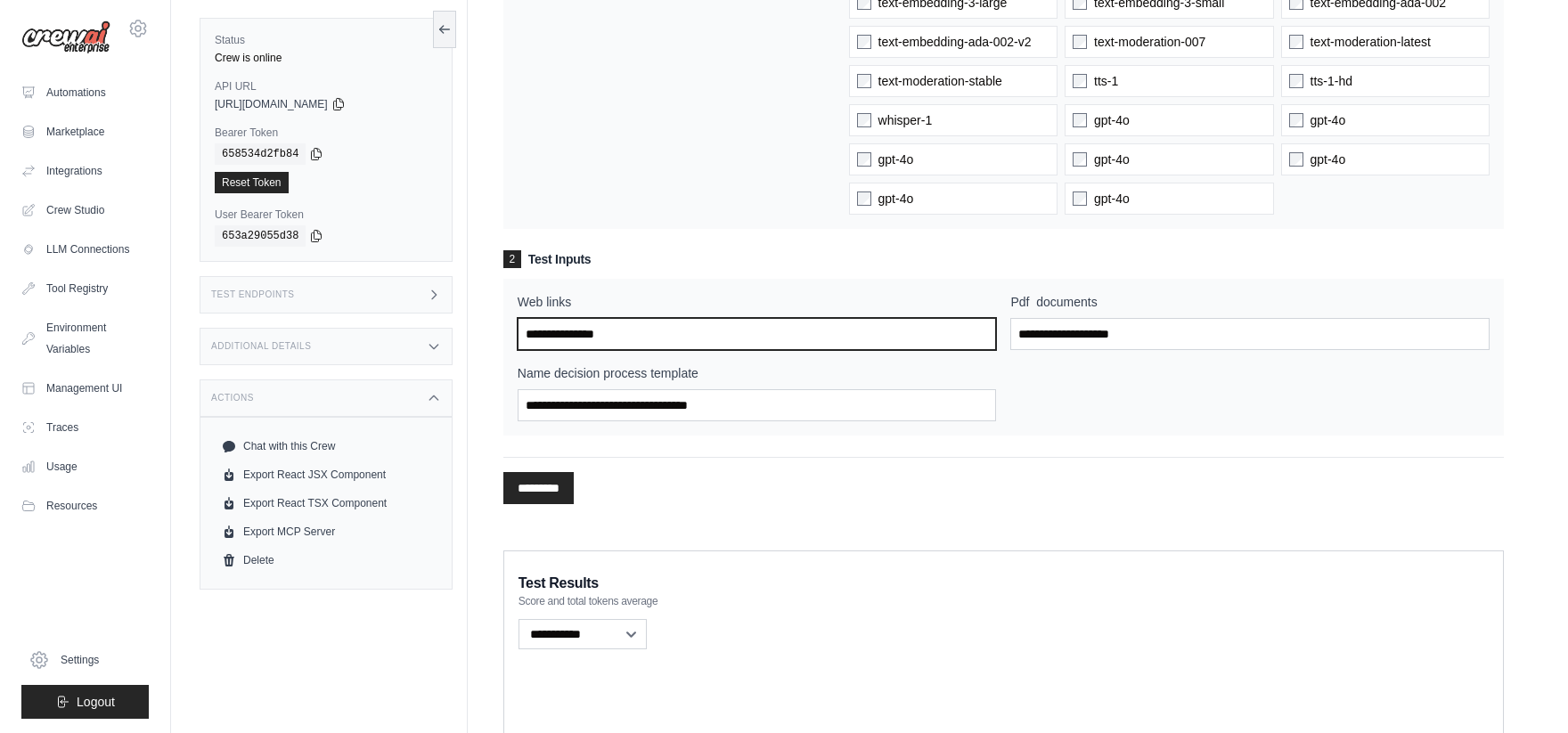 click on "Web links" at bounding box center [757, 334] 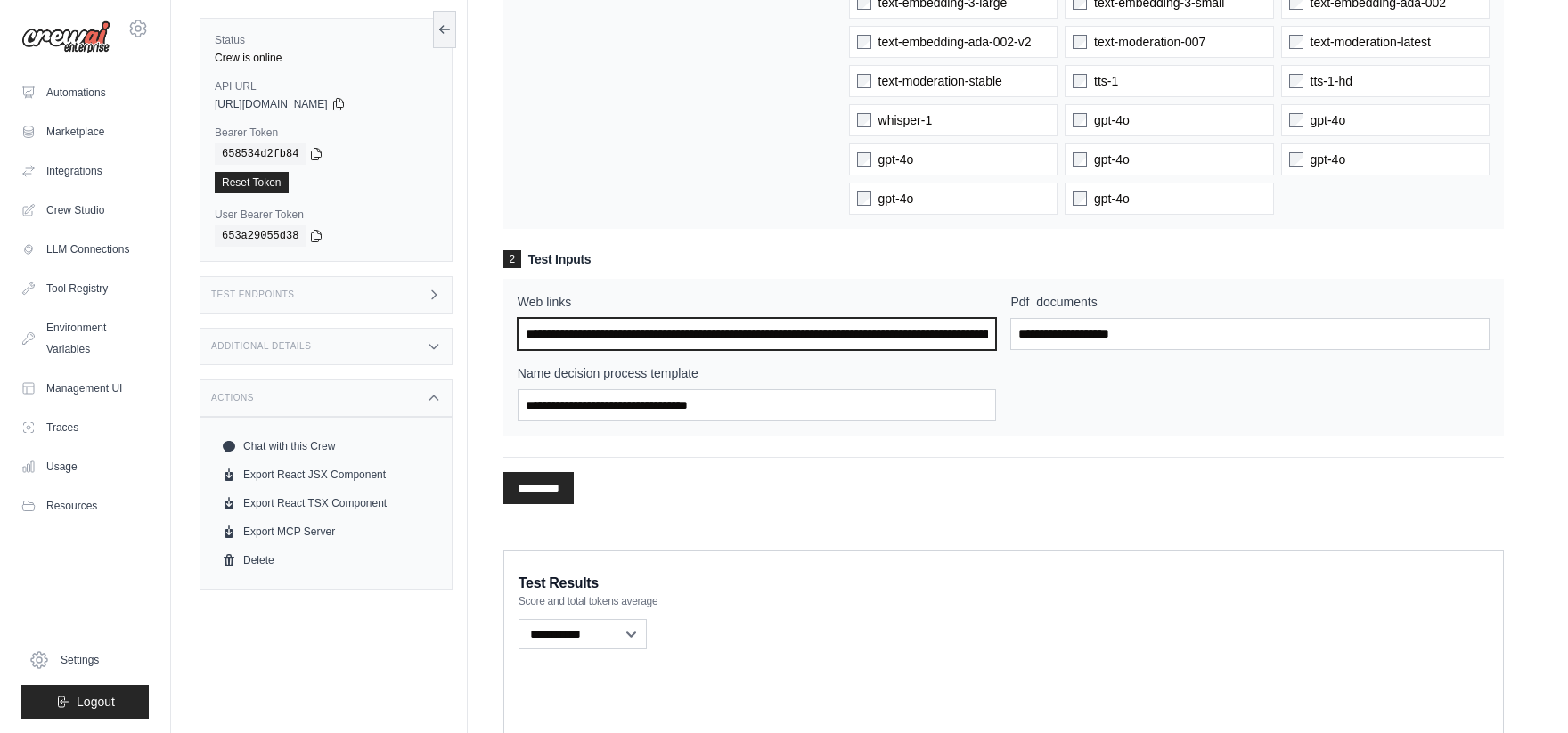 scroll, scrollTop: 0, scrollLeft: 1162, axis: horizontal 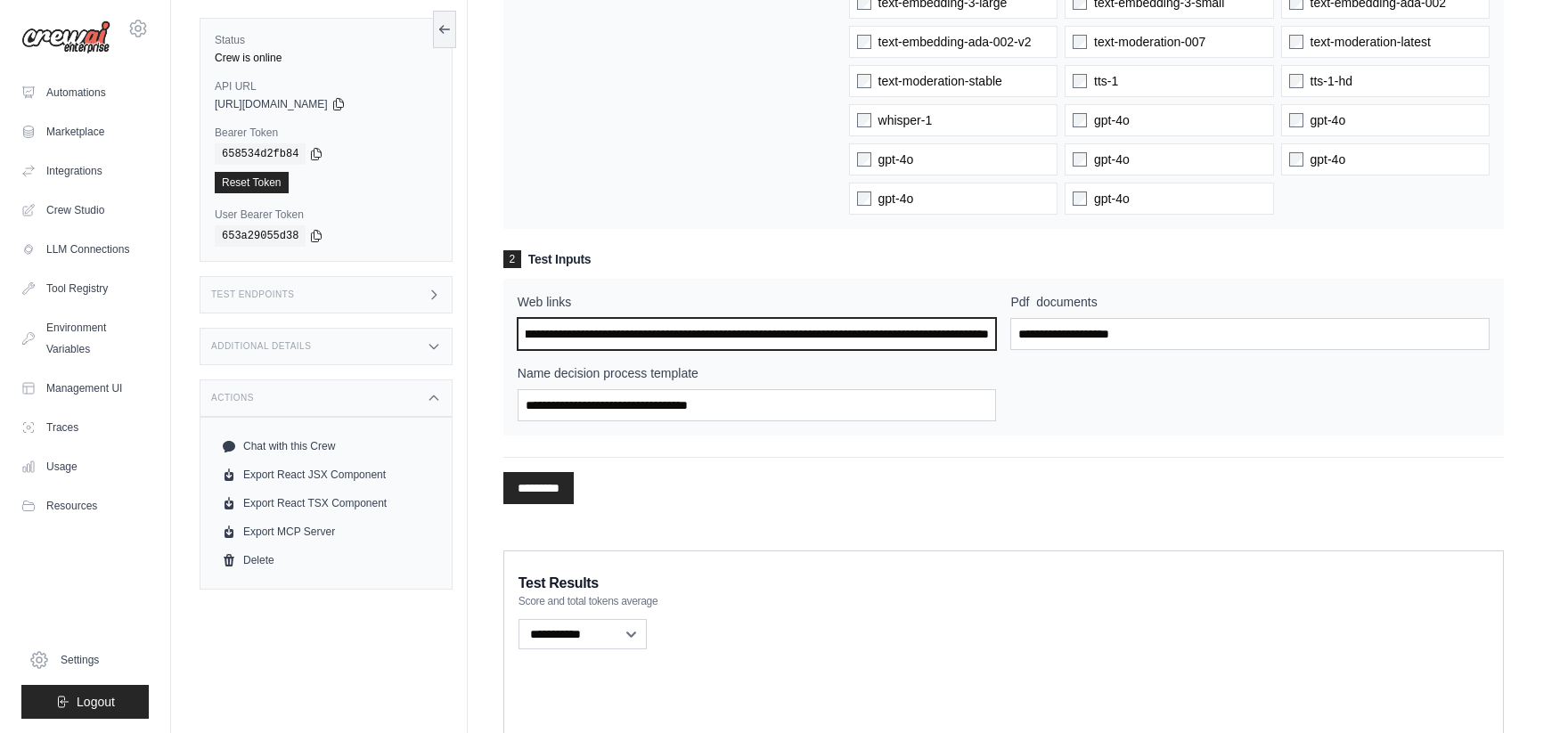type on "**********" 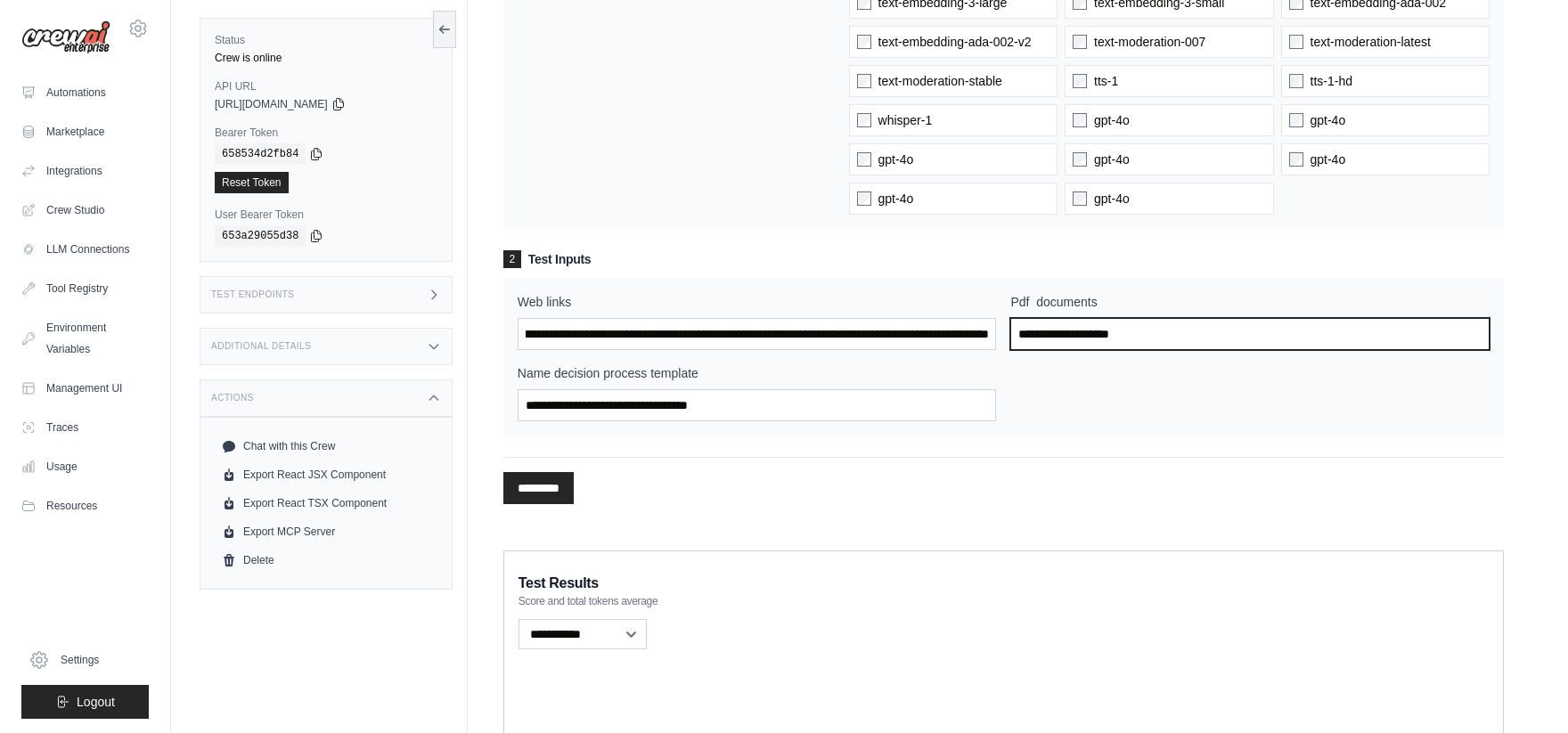 click on "Pdf  documents" at bounding box center [1250, 334] 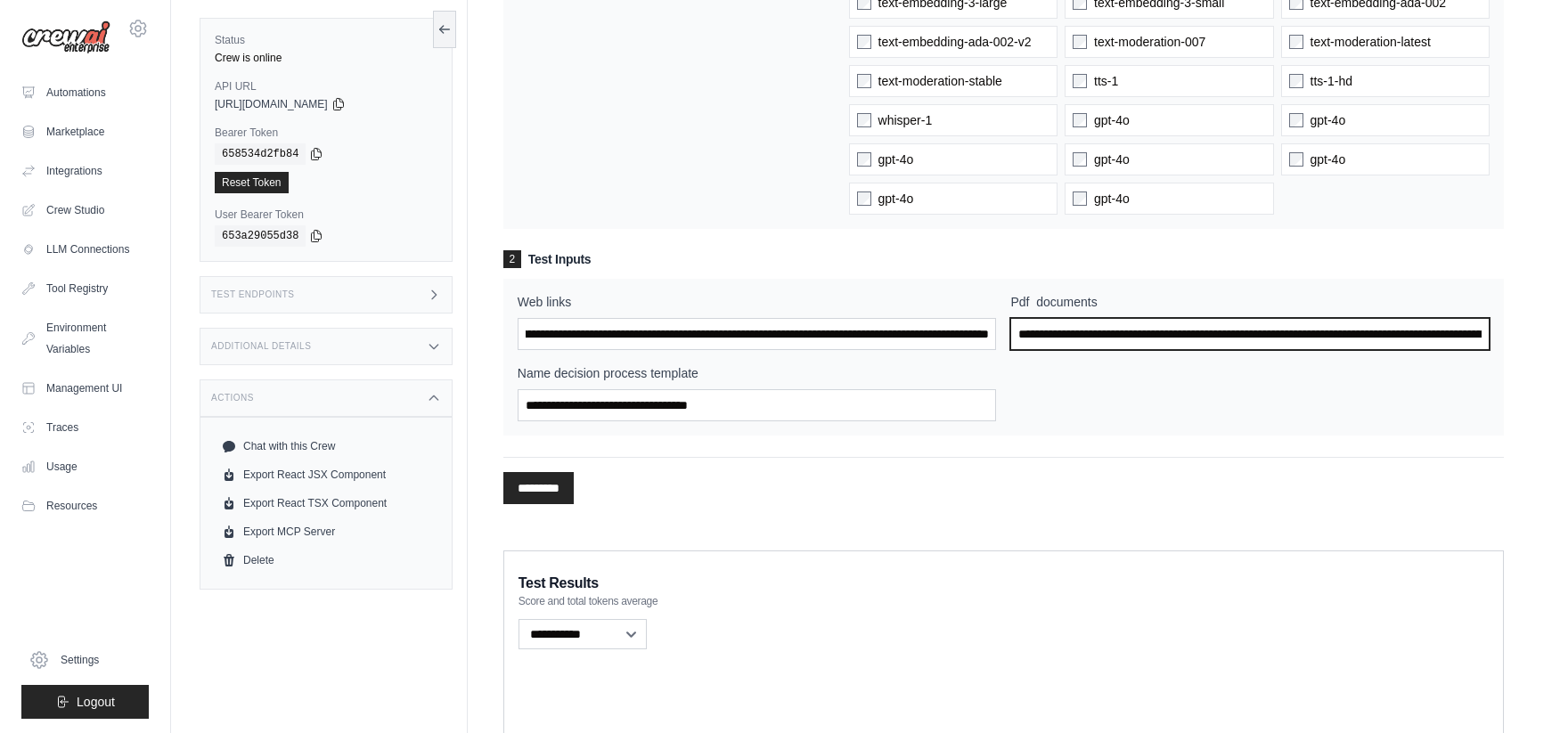 scroll, scrollTop: 0, scrollLeft: 1459, axis: horizontal 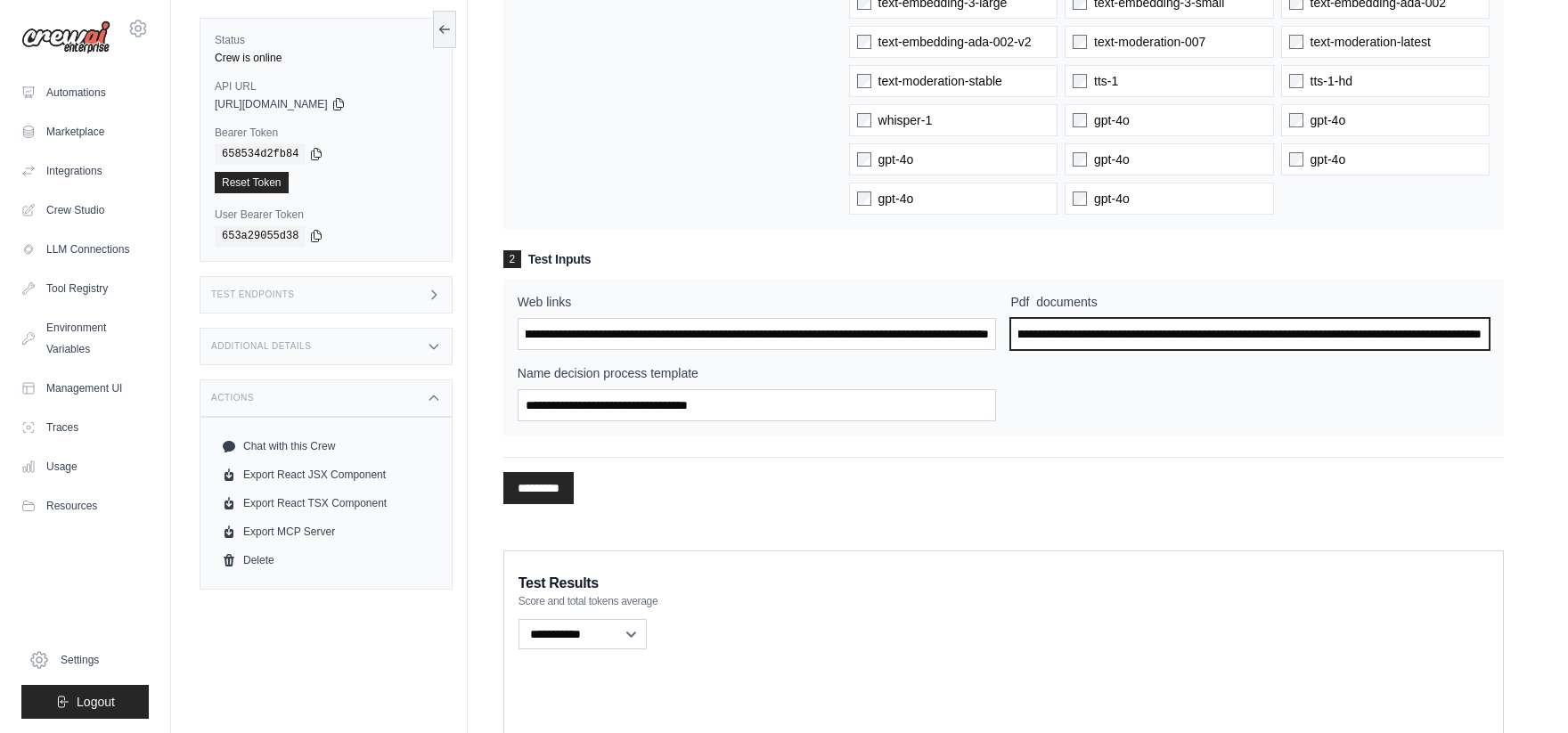 type on "**********" 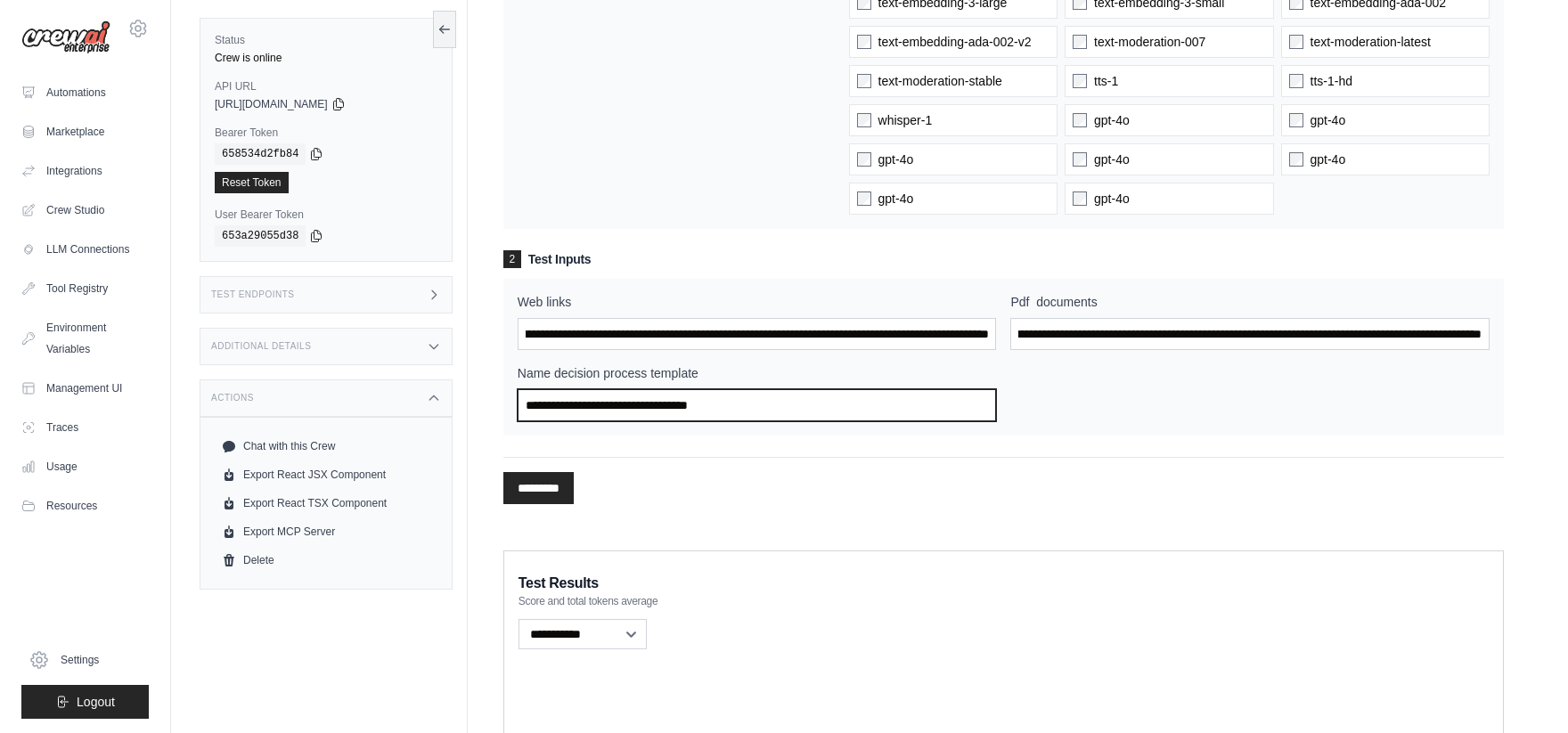 drag, startPoint x: 789, startPoint y: 407, endPoint x: 788, endPoint y: 396, distance: 11.045361 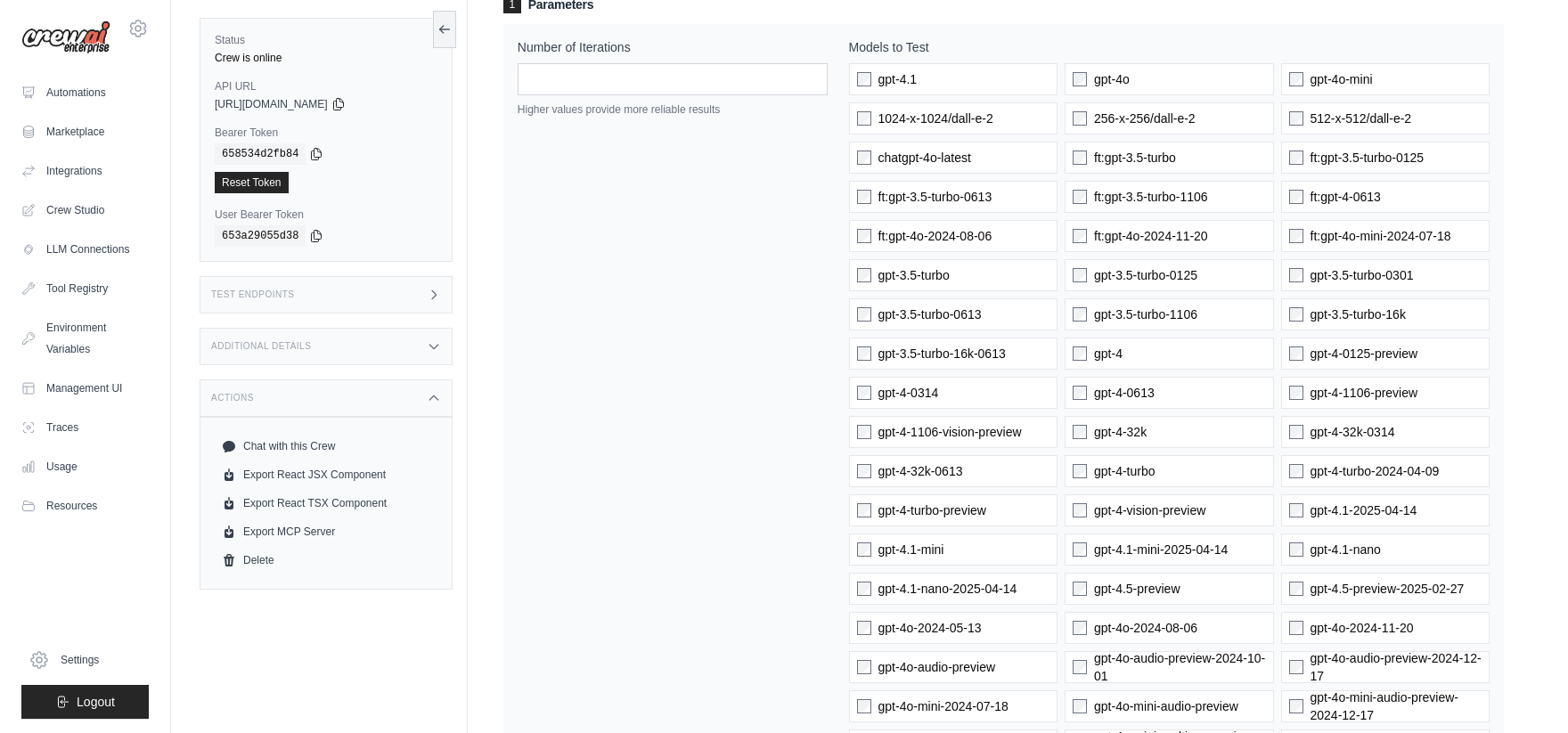 scroll, scrollTop: 0, scrollLeft: 0, axis: both 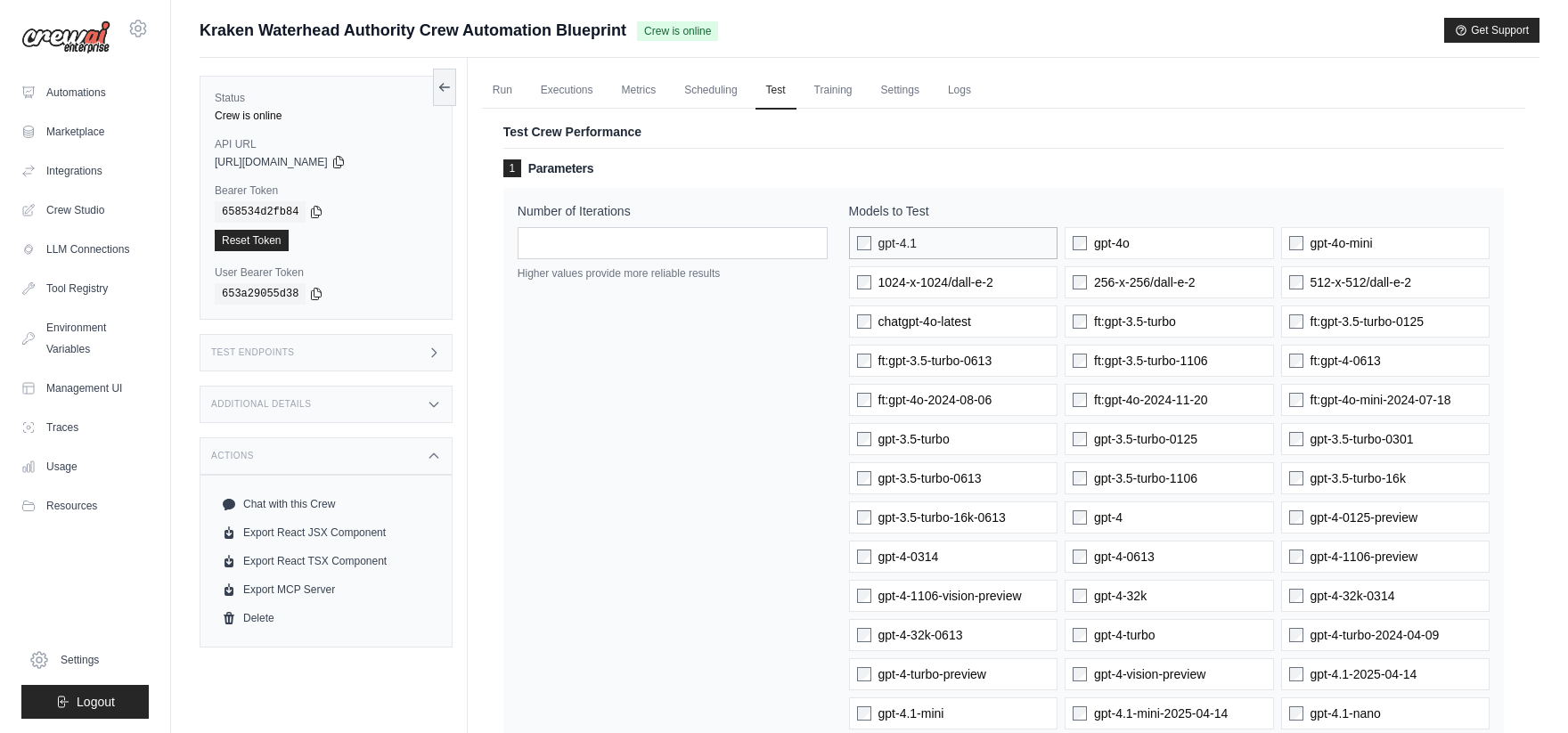 type on "**********" 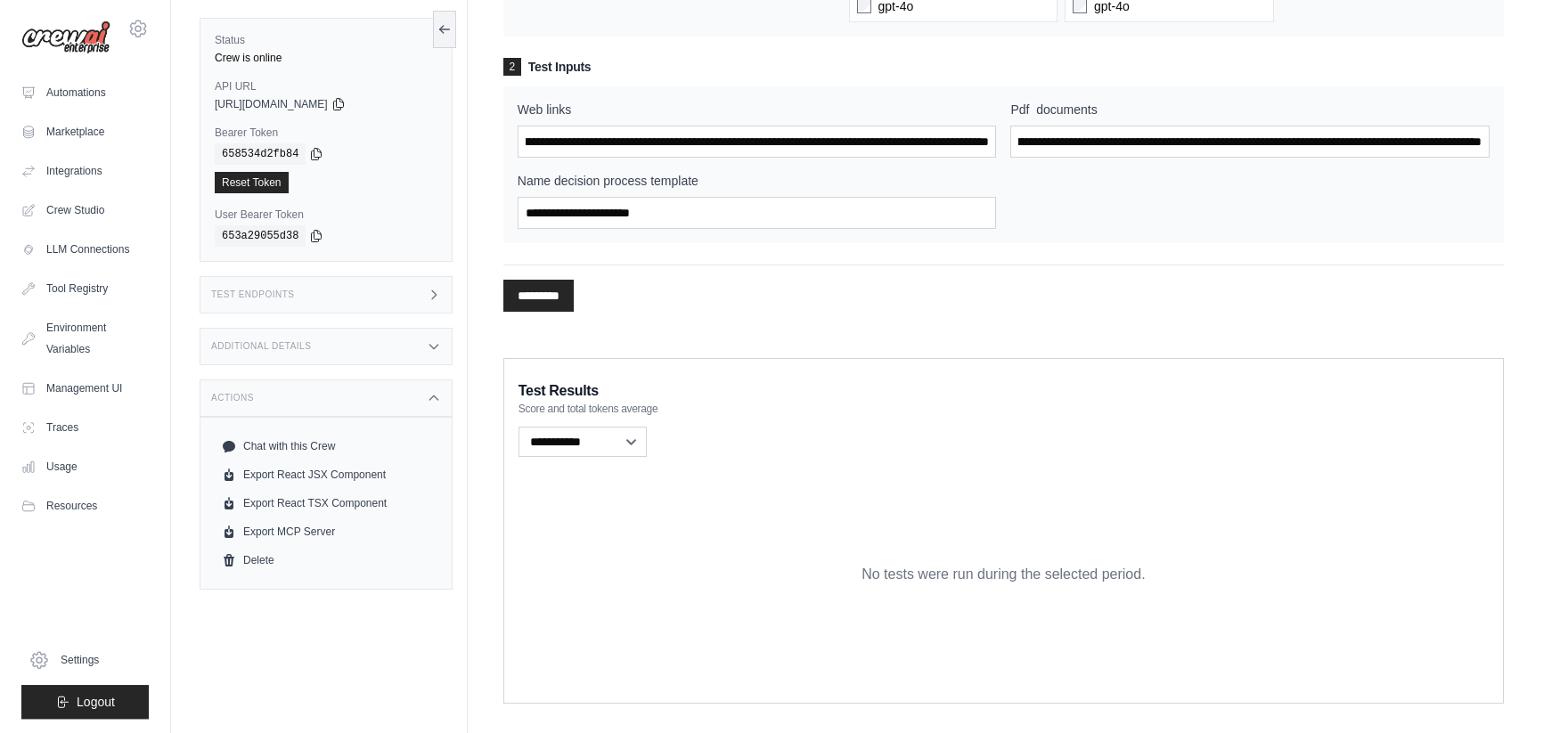 scroll, scrollTop: 1710, scrollLeft: 0, axis: vertical 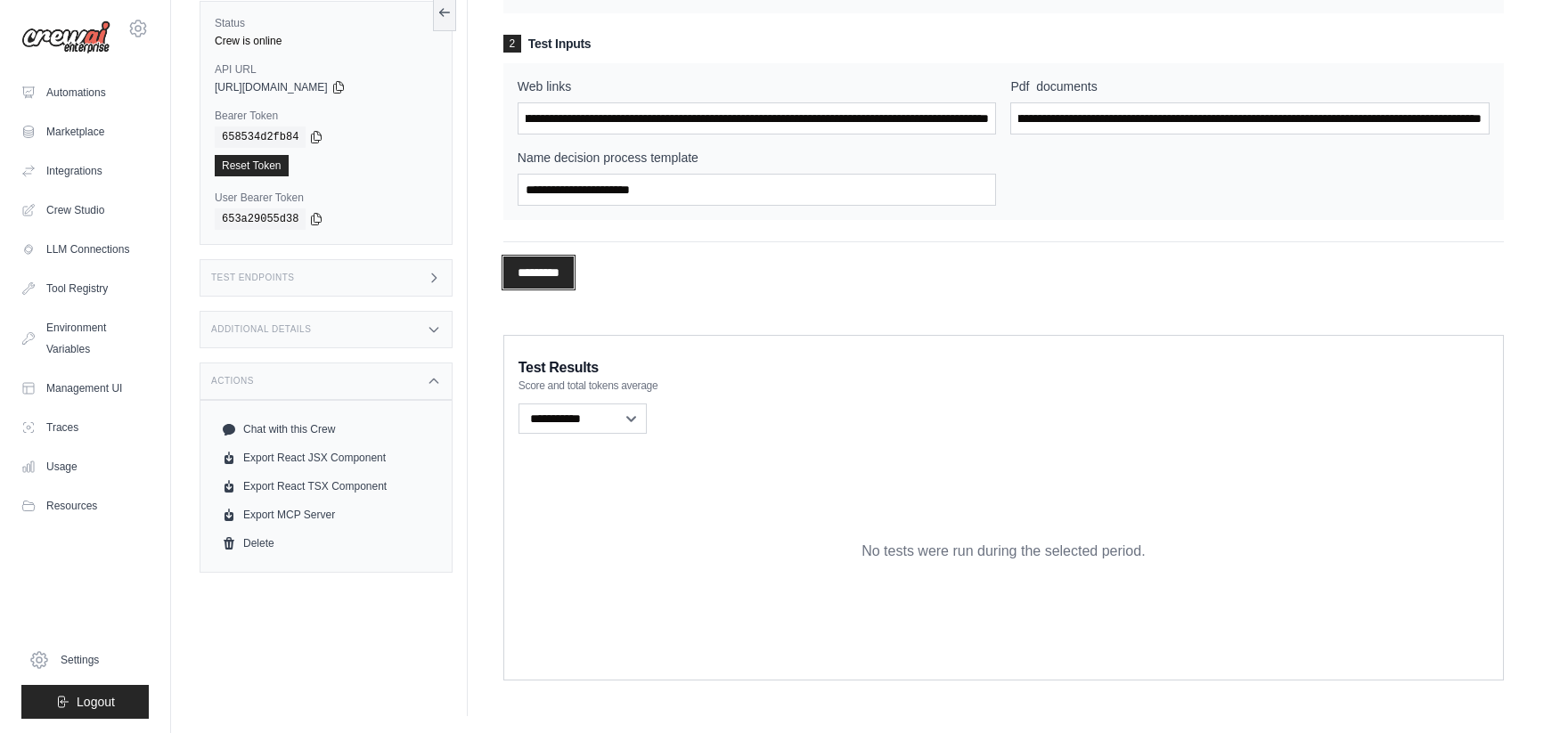 click on "*********" at bounding box center [538, 273] 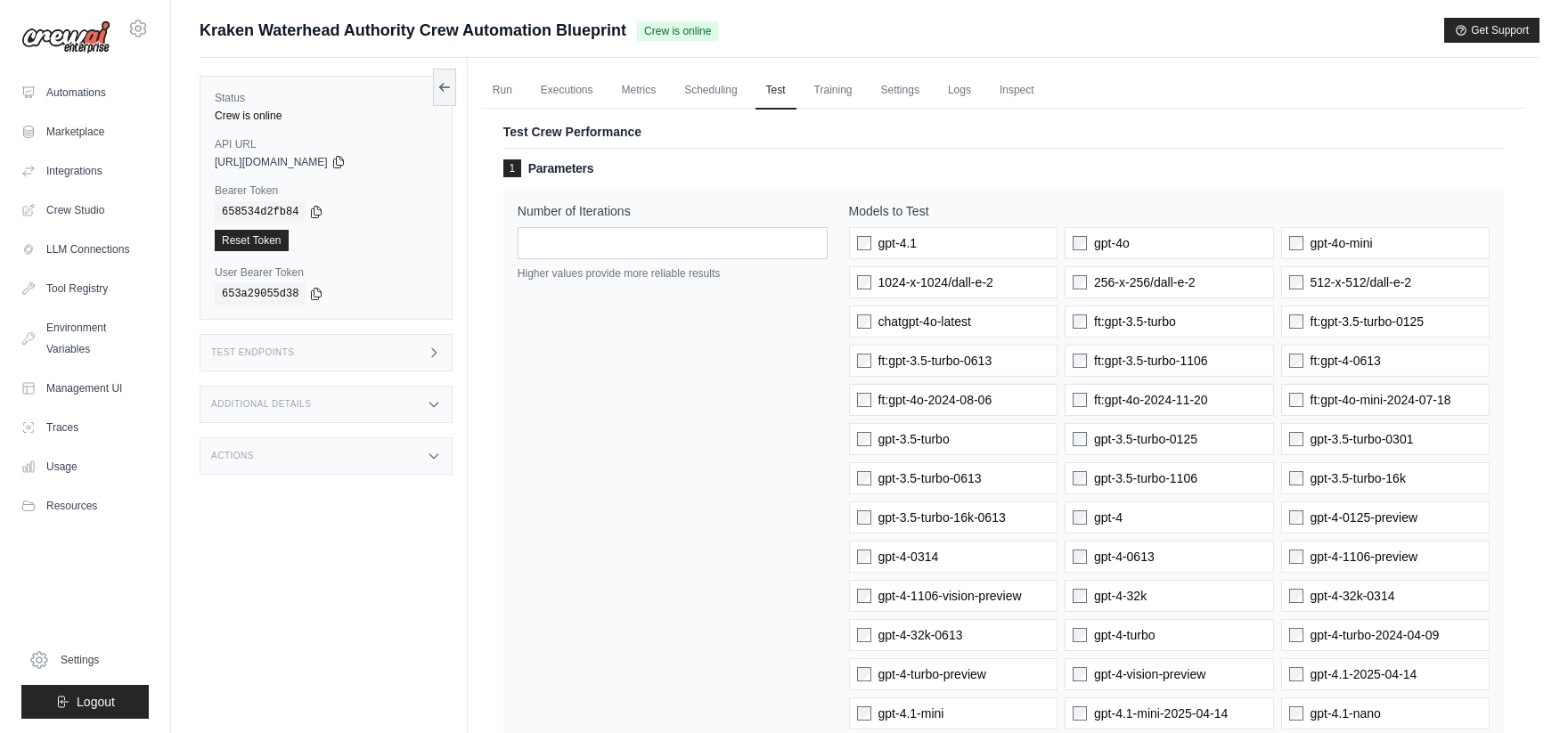 scroll, scrollTop: 1710, scrollLeft: 0, axis: vertical 